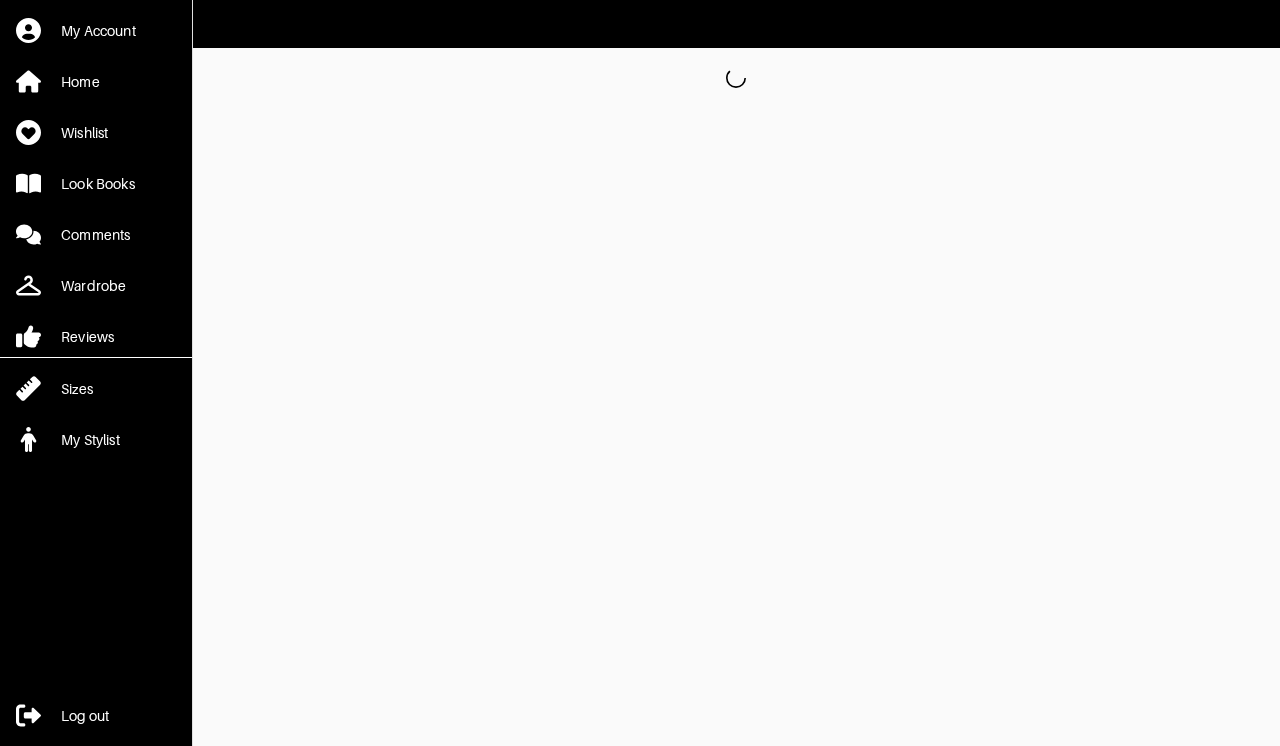scroll, scrollTop: 0, scrollLeft: 0, axis: both 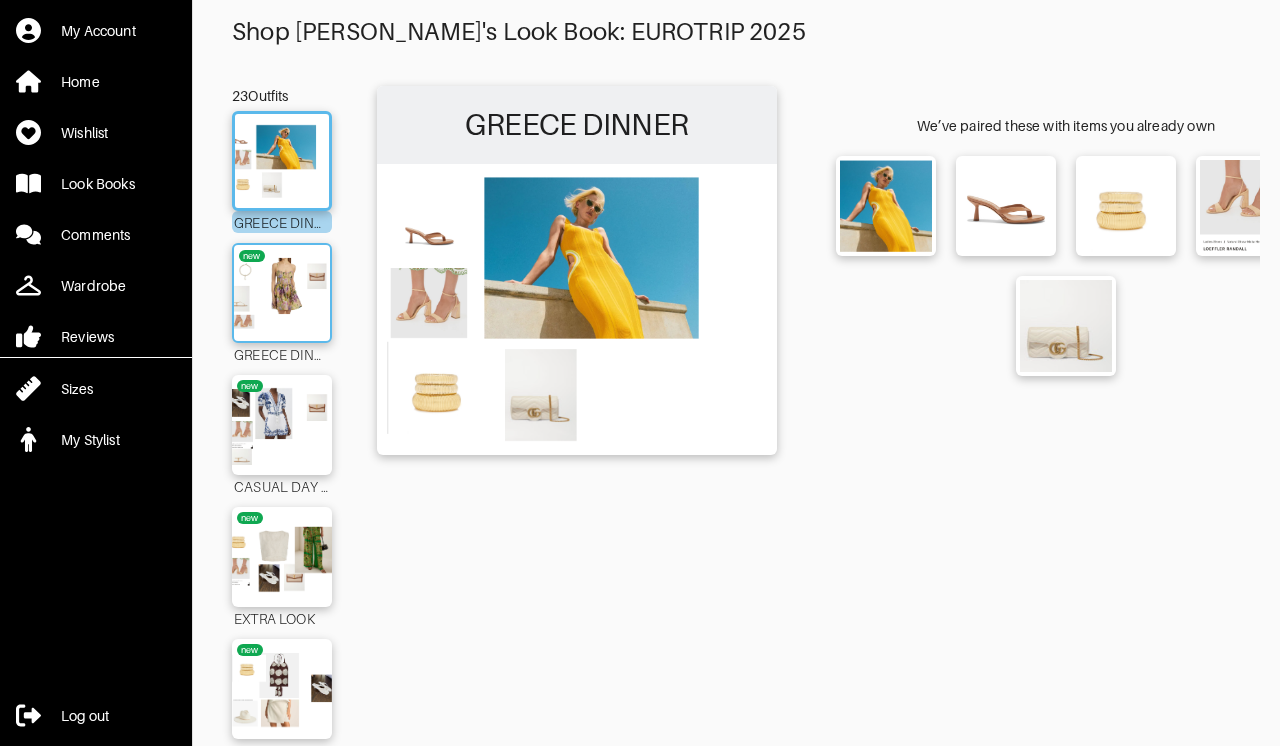 click at bounding box center (282, 293) 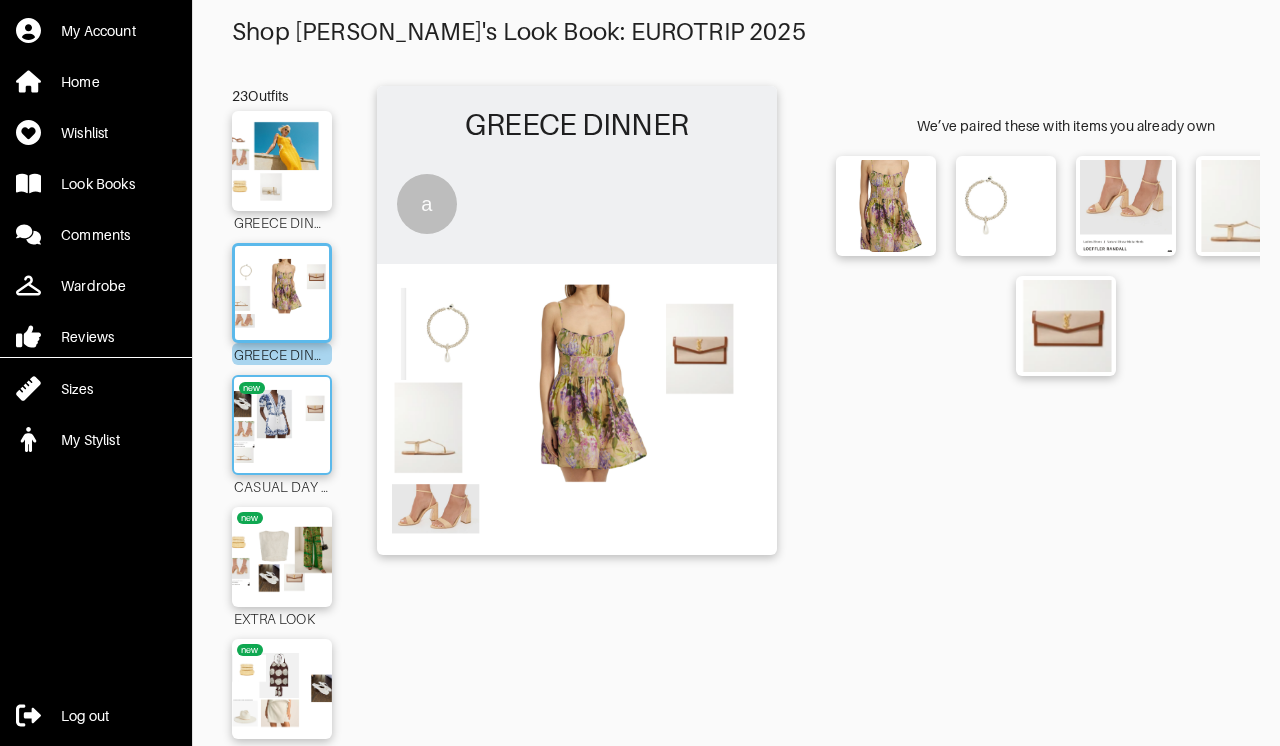 click at bounding box center [282, 425] 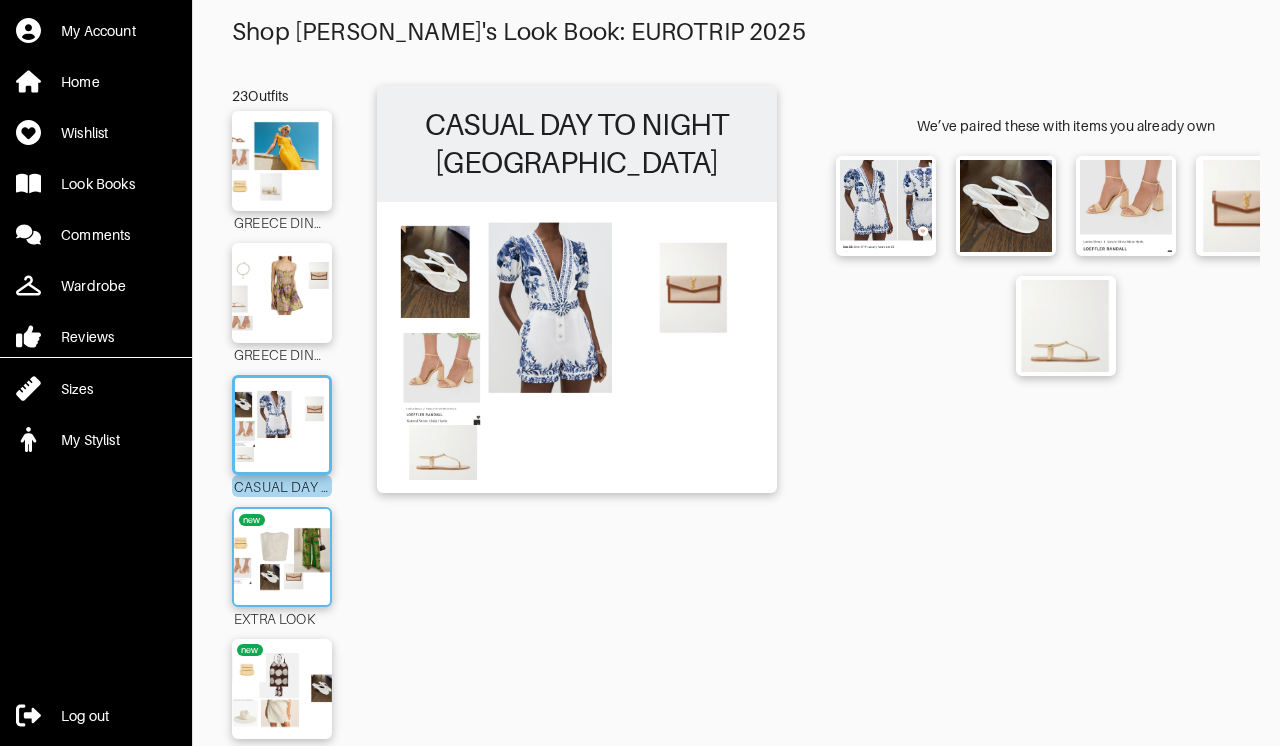 click on "new" at bounding box center [282, 557] 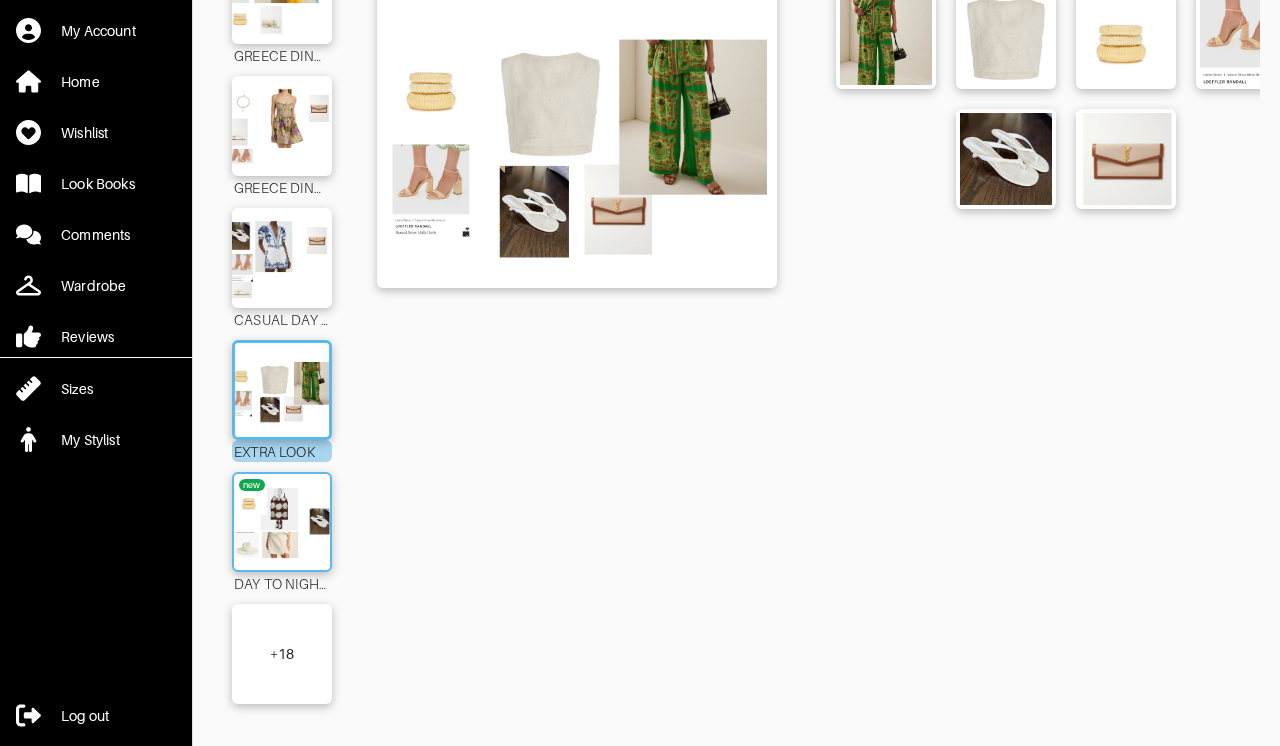 scroll, scrollTop: 217, scrollLeft: 0, axis: vertical 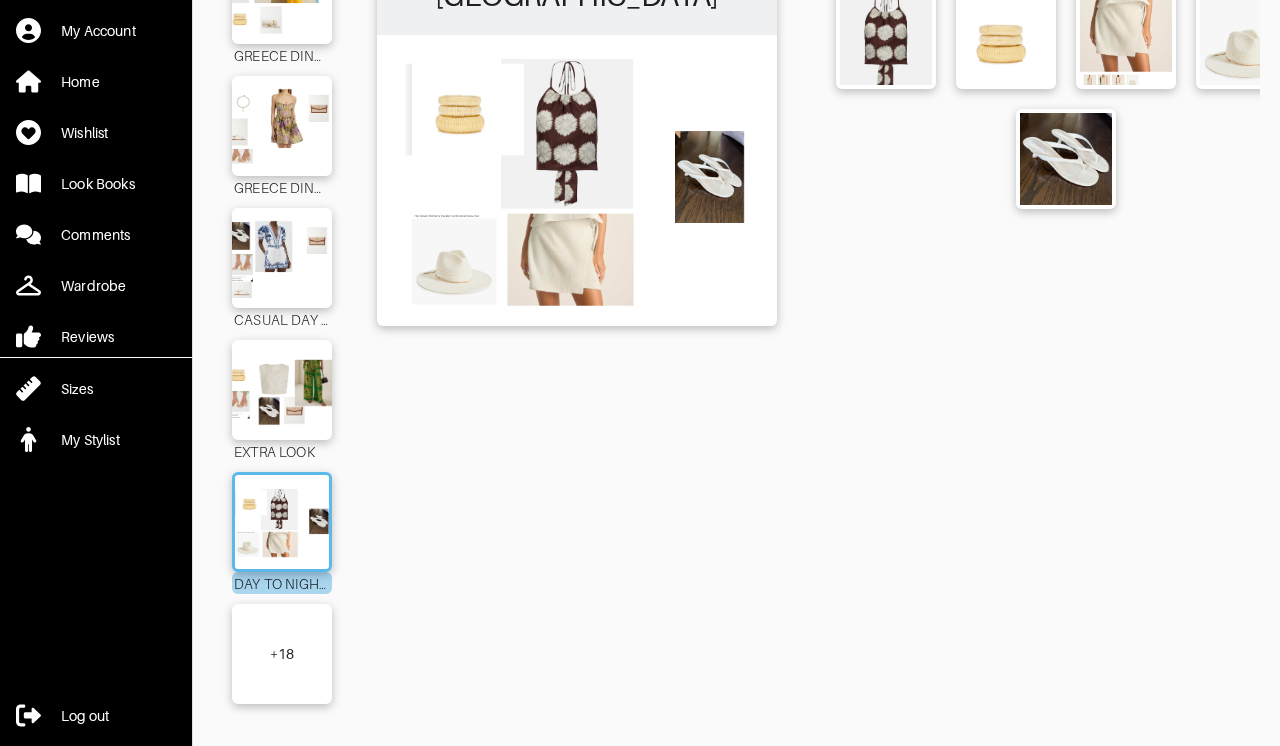 click on "+  18" at bounding box center (282, 654) 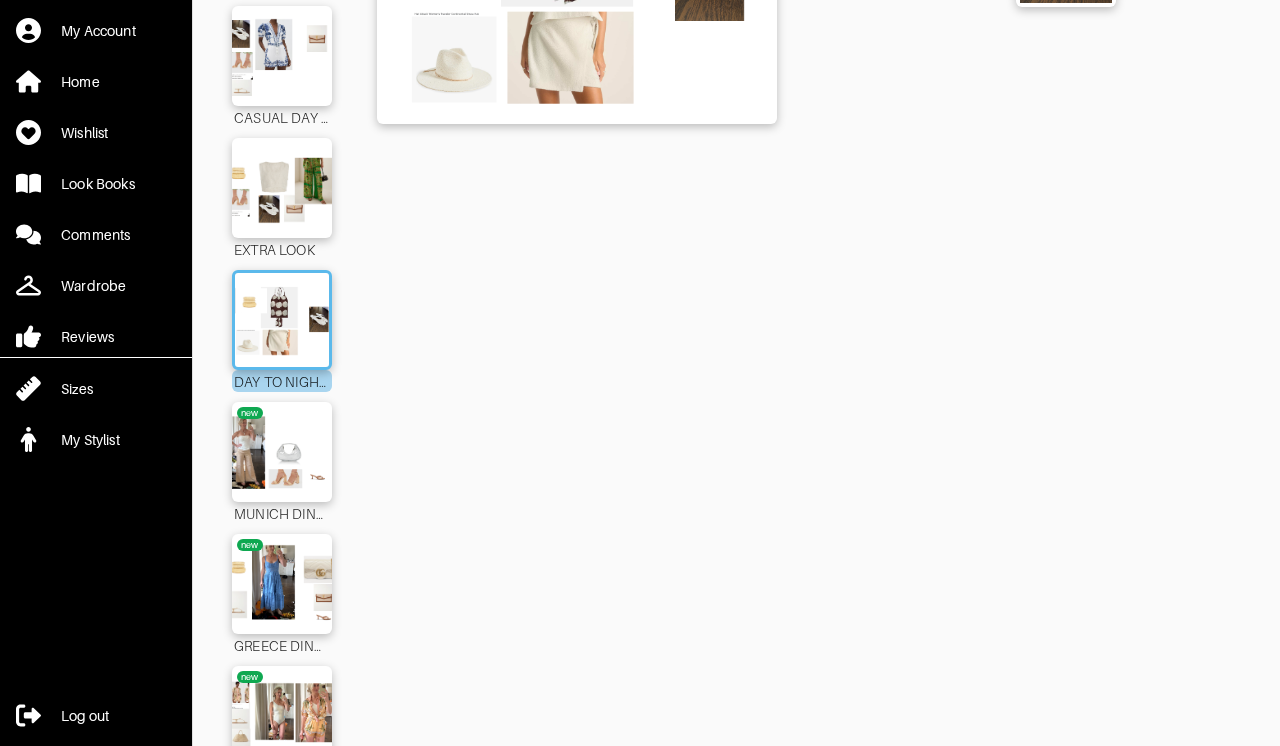 scroll, scrollTop: 421, scrollLeft: 0, axis: vertical 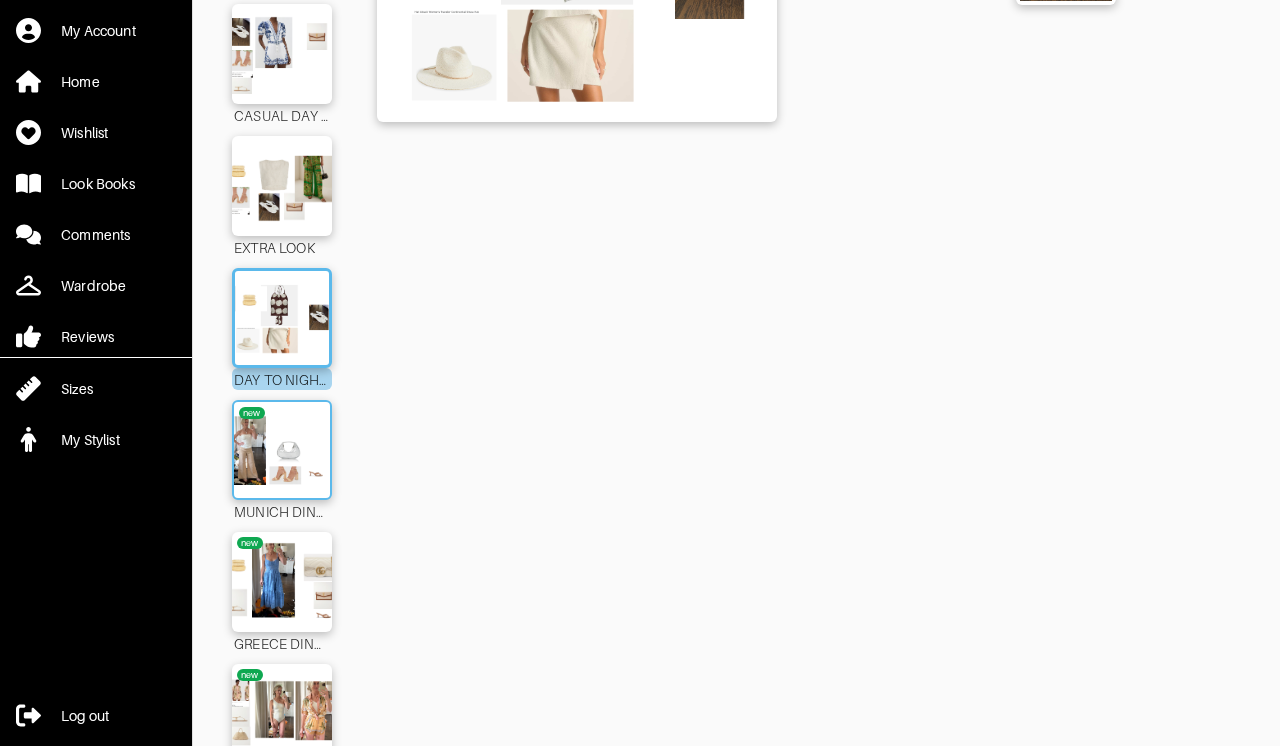 click at bounding box center (282, 450) 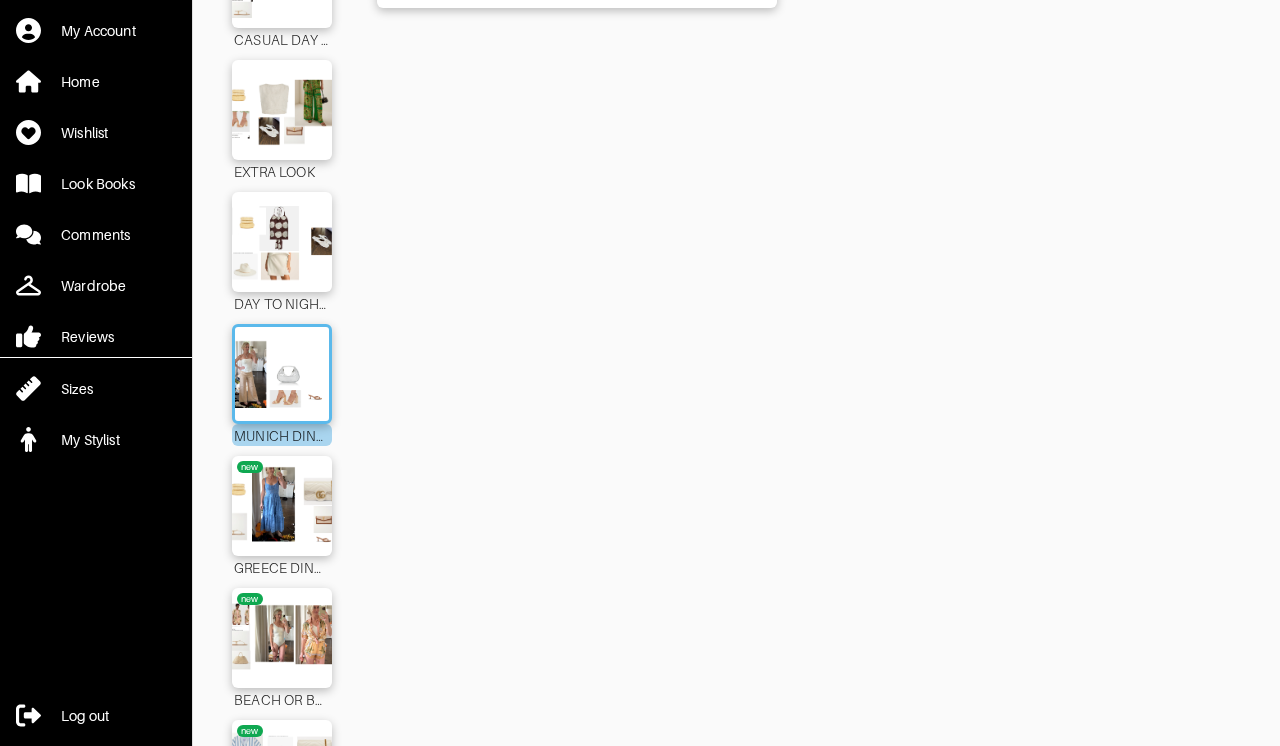 scroll, scrollTop: 503, scrollLeft: 0, axis: vertical 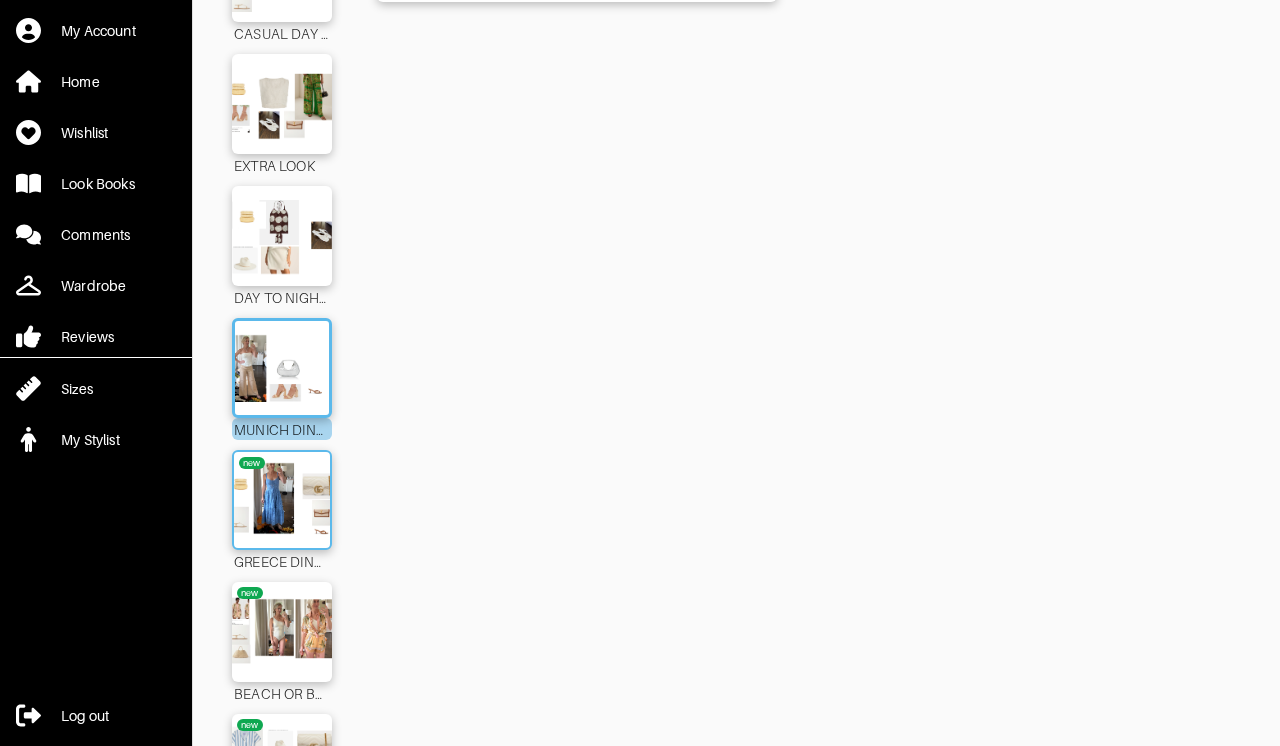 click at bounding box center (282, 500) 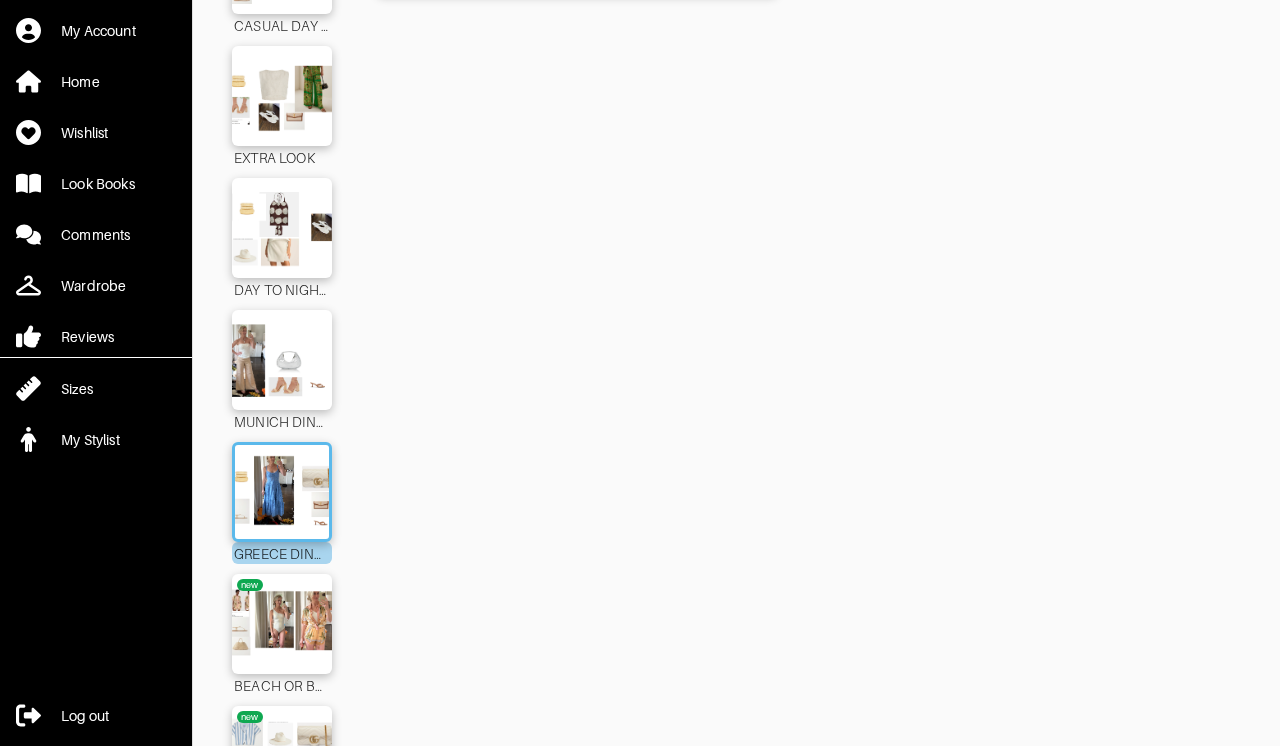 scroll, scrollTop: 618, scrollLeft: 0, axis: vertical 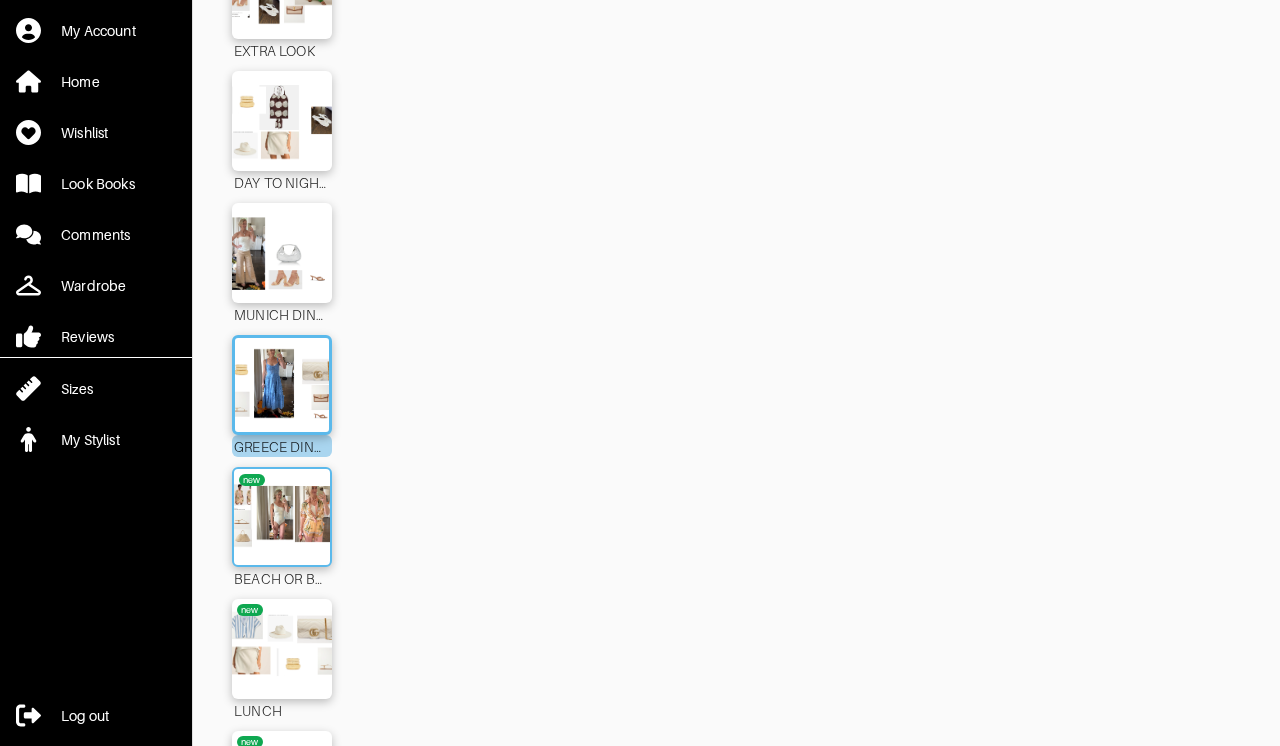 click at bounding box center [282, 517] 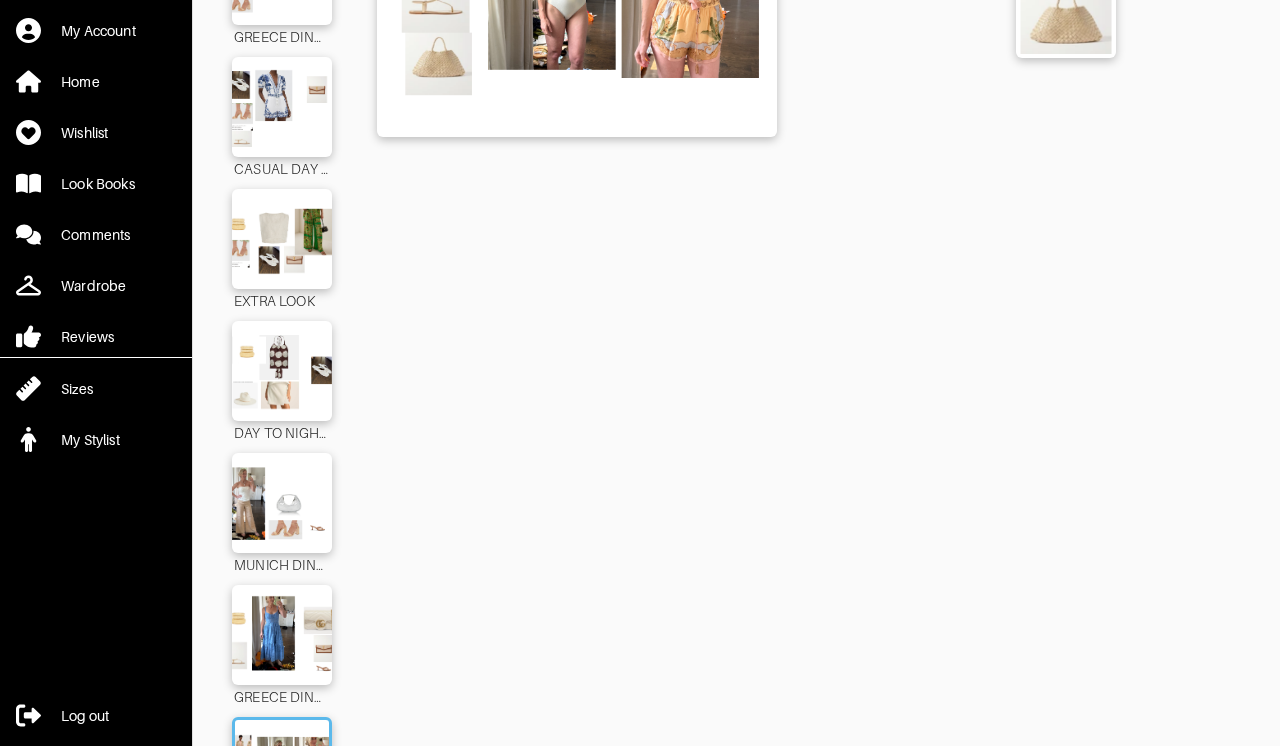 scroll, scrollTop: 378, scrollLeft: 0, axis: vertical 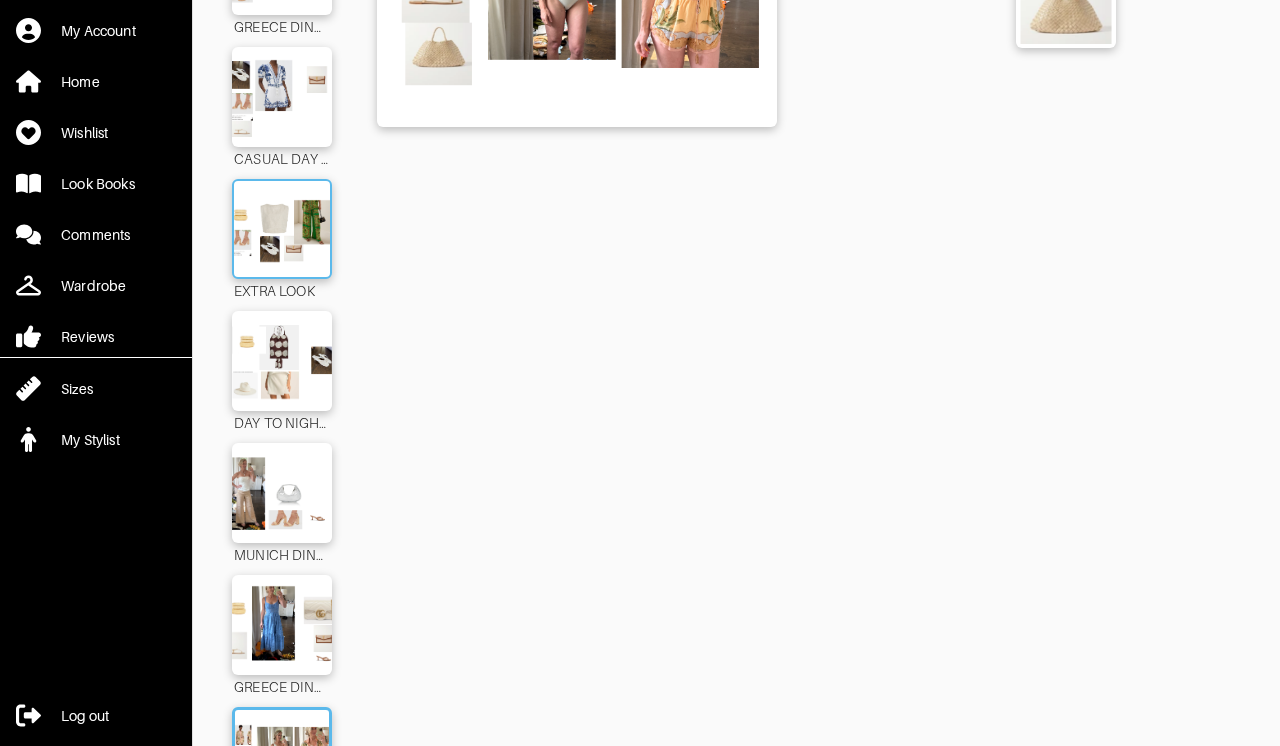click at bounding box center (282, 229) 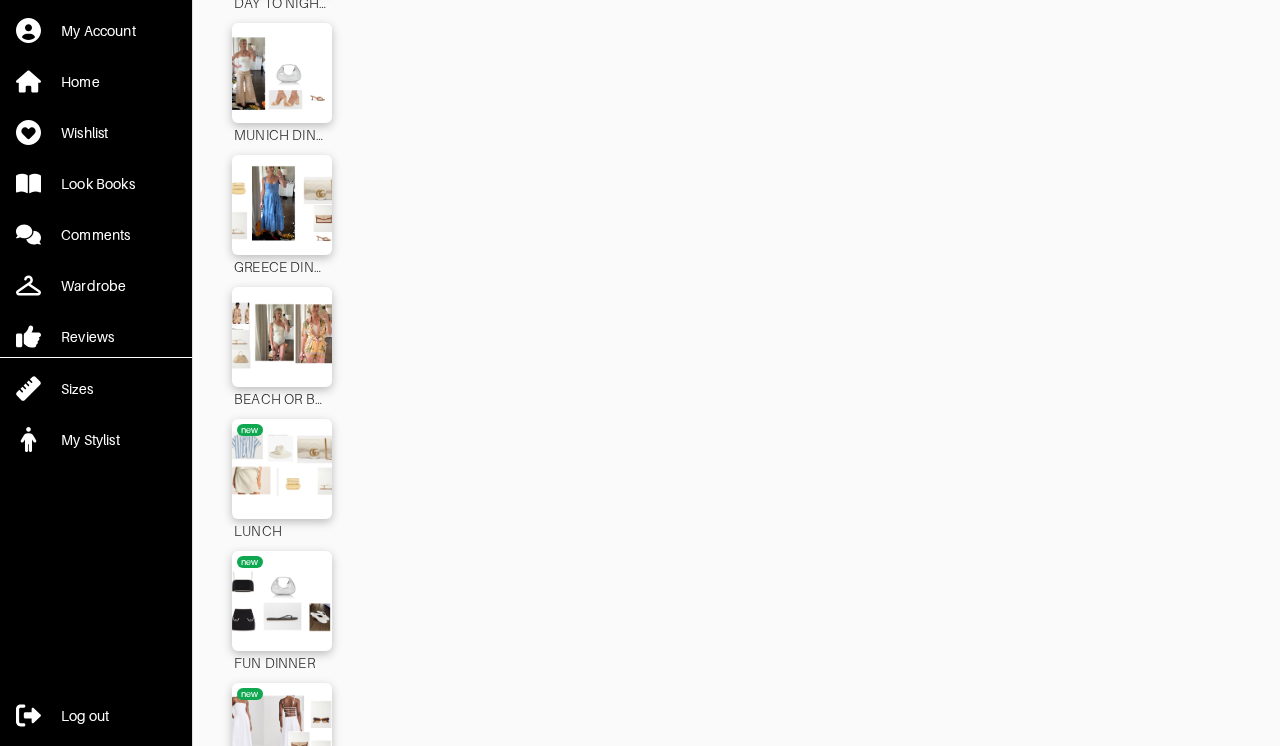 scroll, scrollTop: 799, scrollLeft: 0, axis: vertical 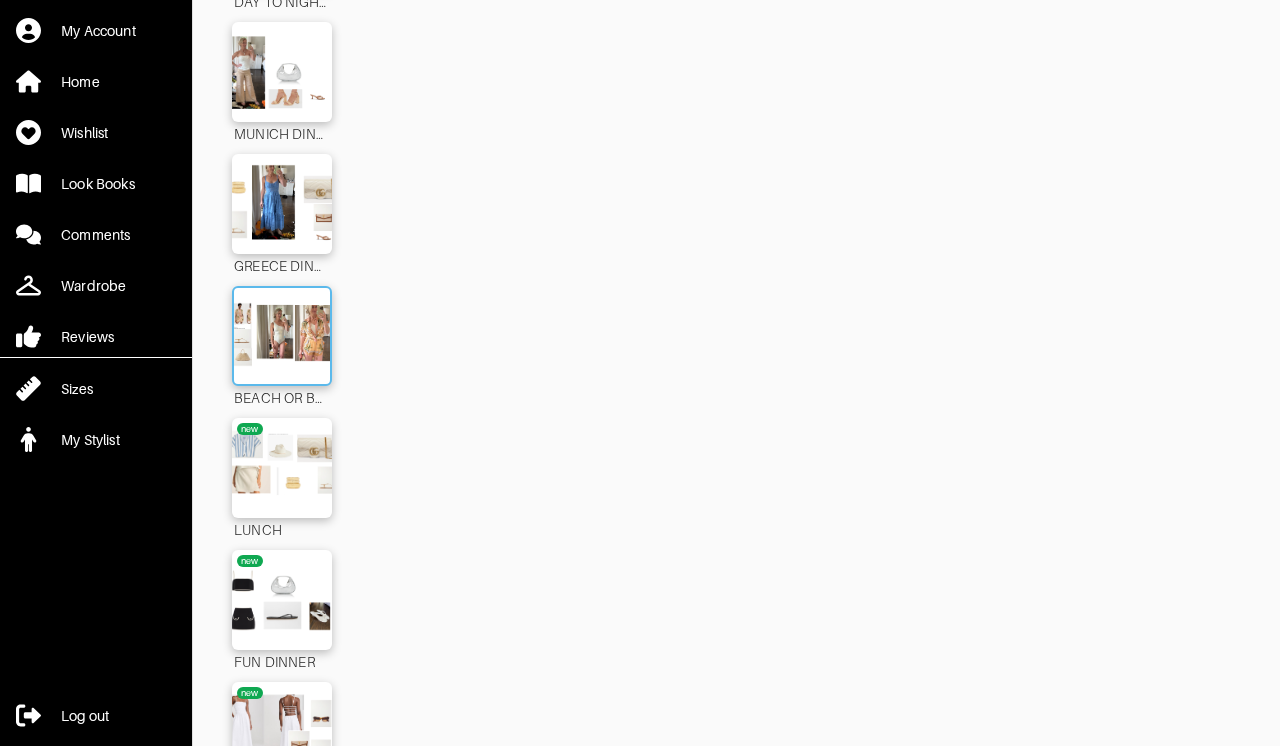 click at bounding box center [282, 336] 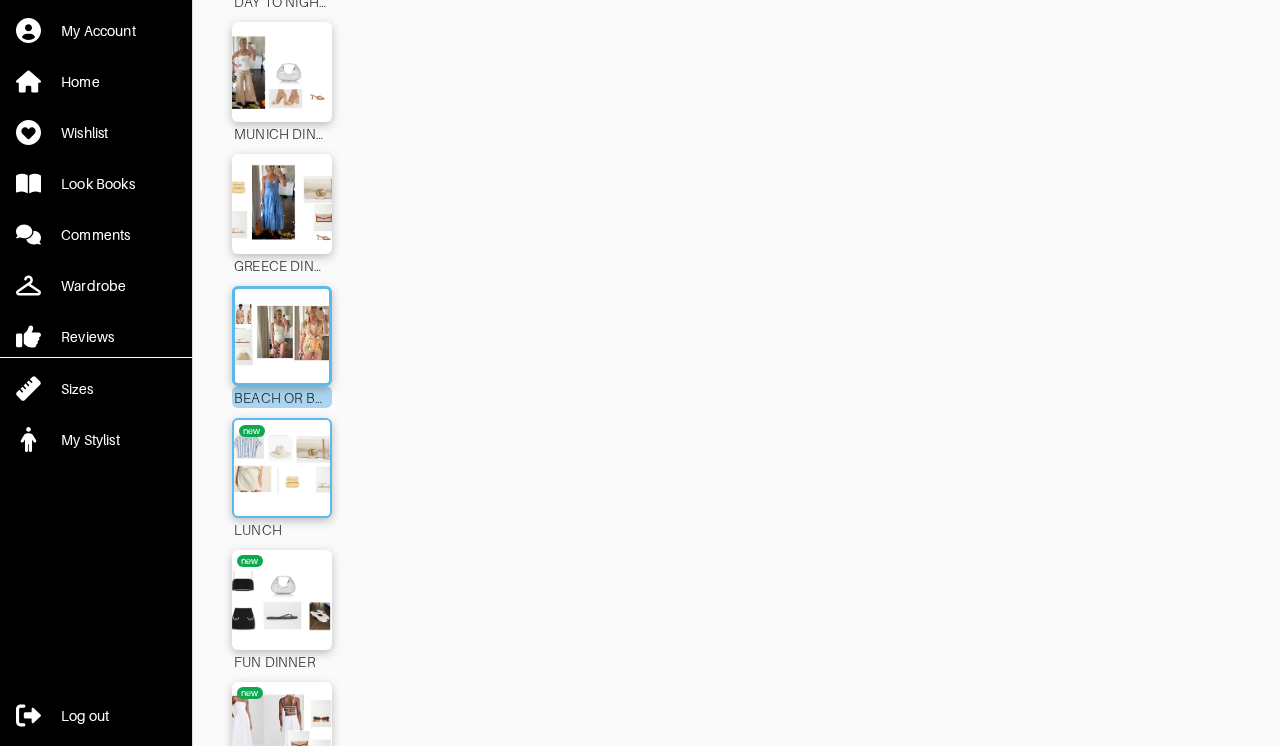 click at bounding box center (282, 468) 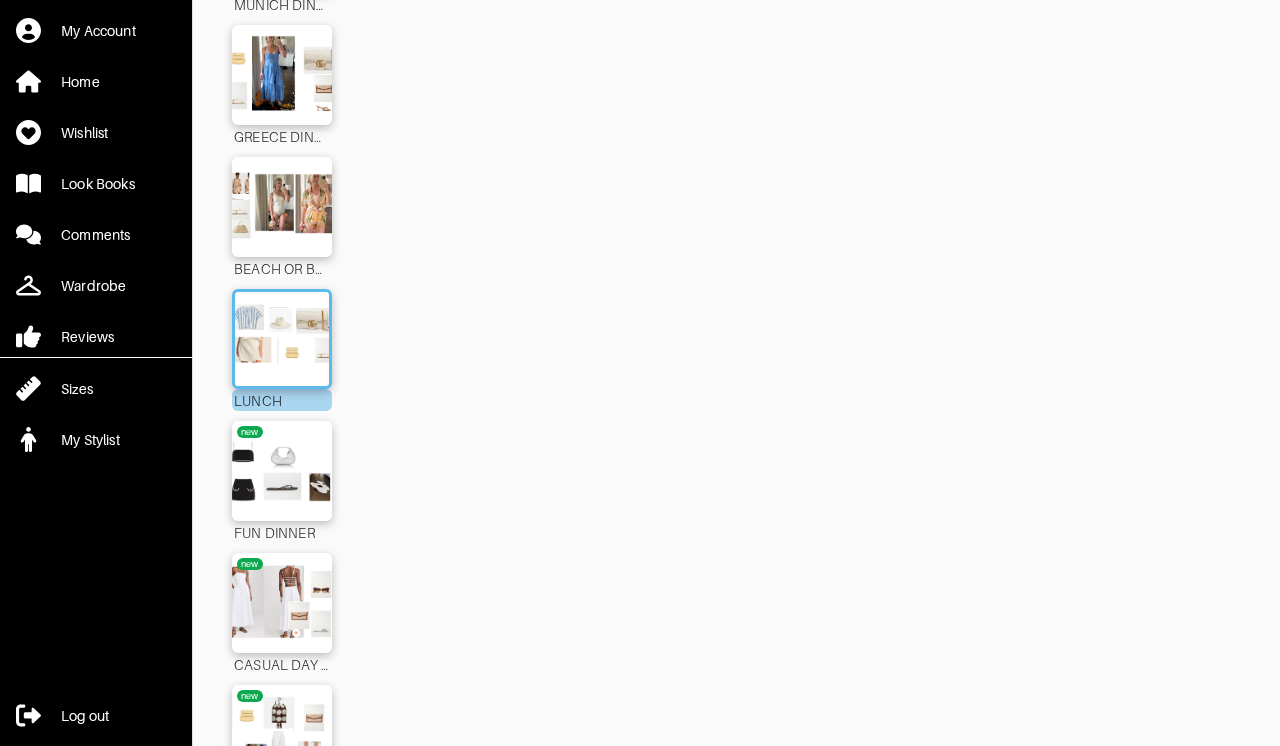 scroll, scrollTop: 935, scrollLeft: 0, axis: vertical 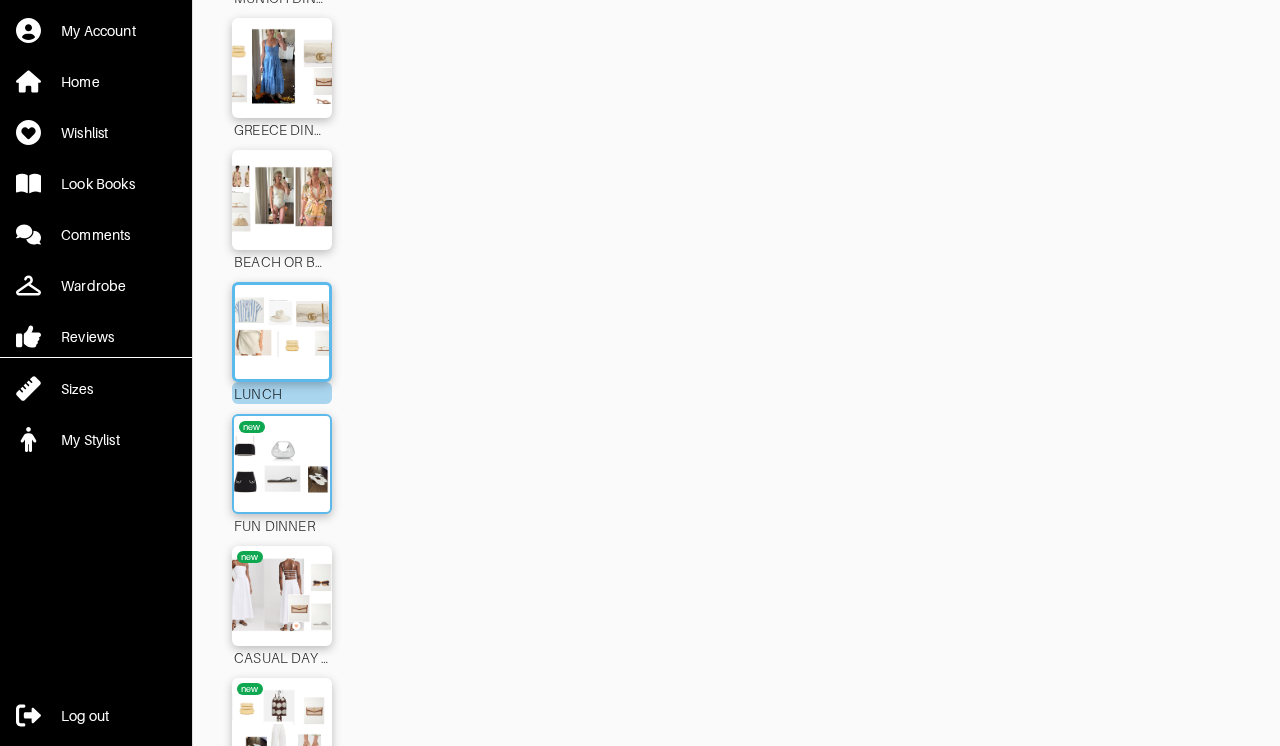 click at bounding box center [282, 464] 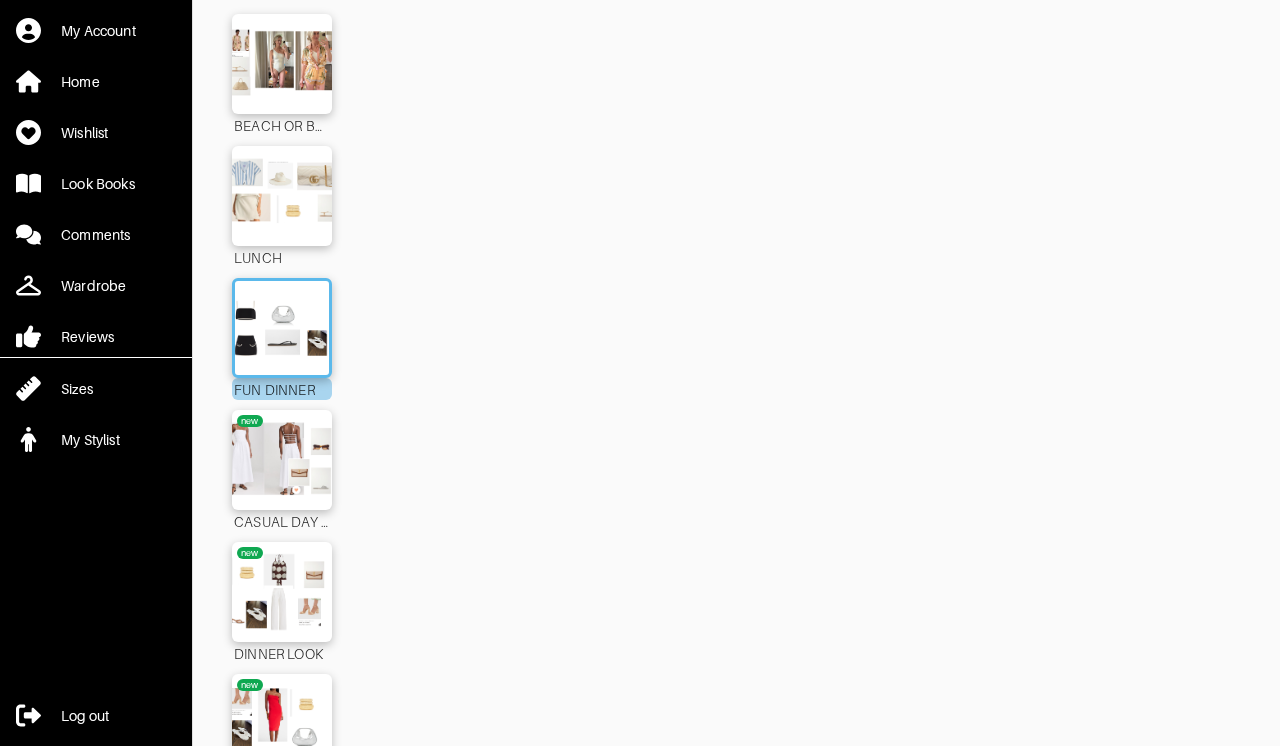 scroll, scrollTop: 1073, scrollLeft: 0, axis: vertical 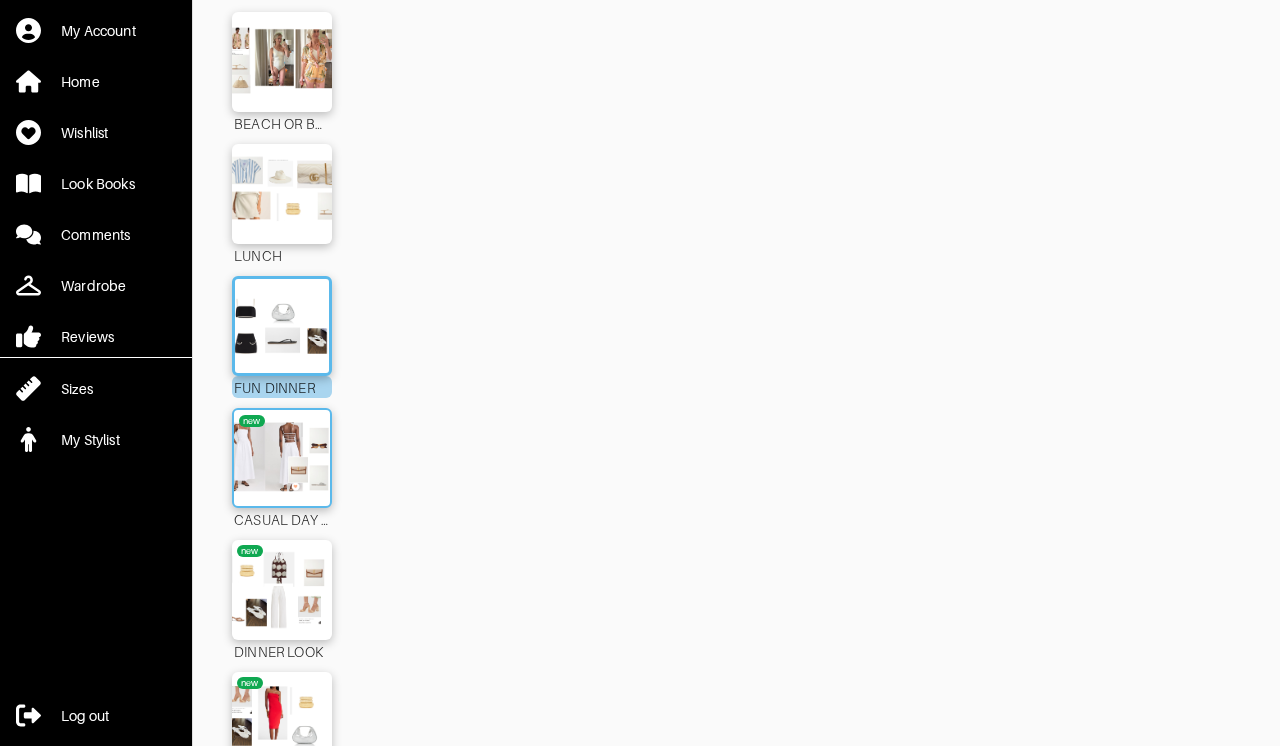 click at bounding box center [282, 458] 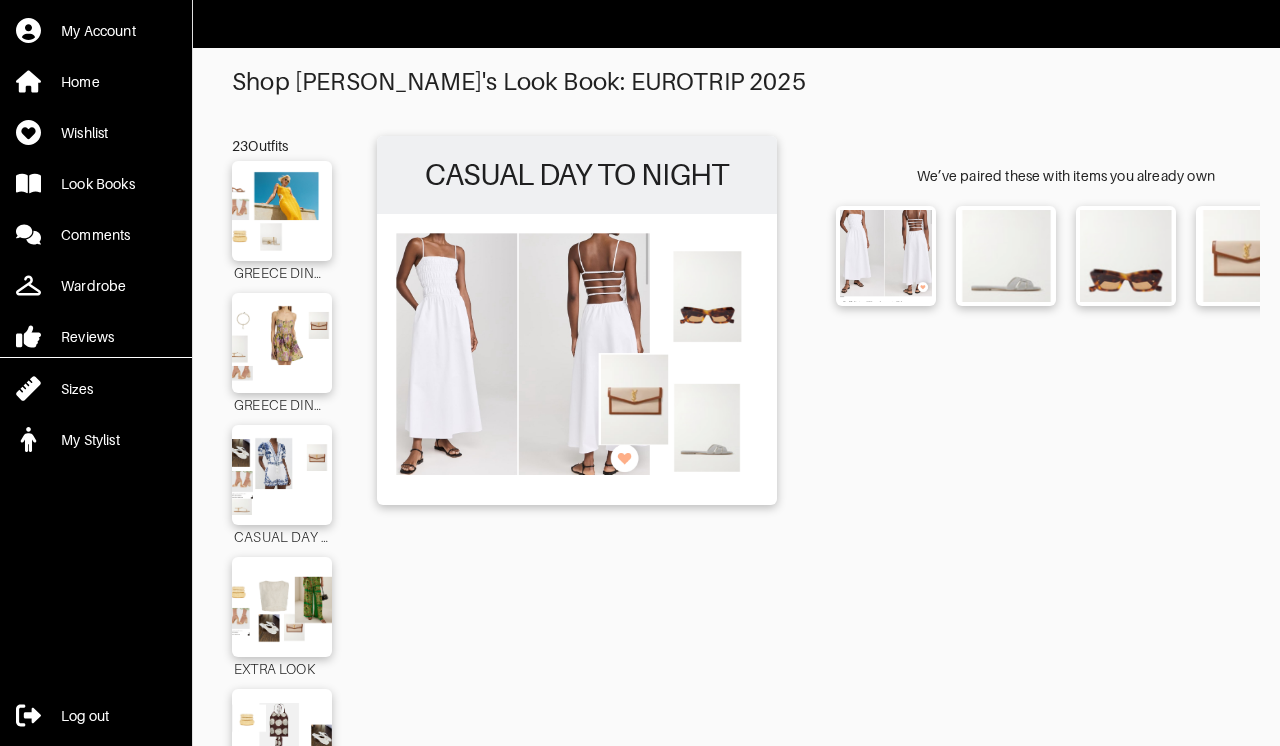 scroll, scrollTop: -1, scrollLeft: 0, axis: vertical 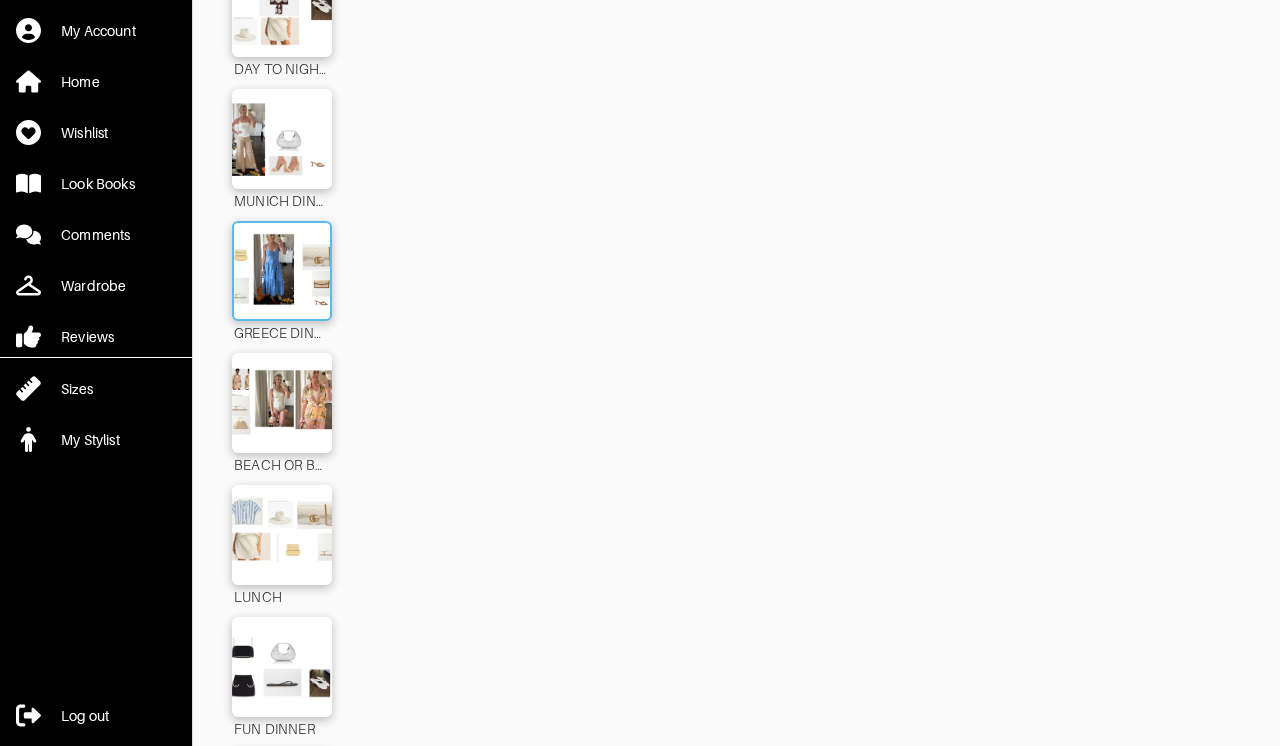 click at bounding box center (282, 271) 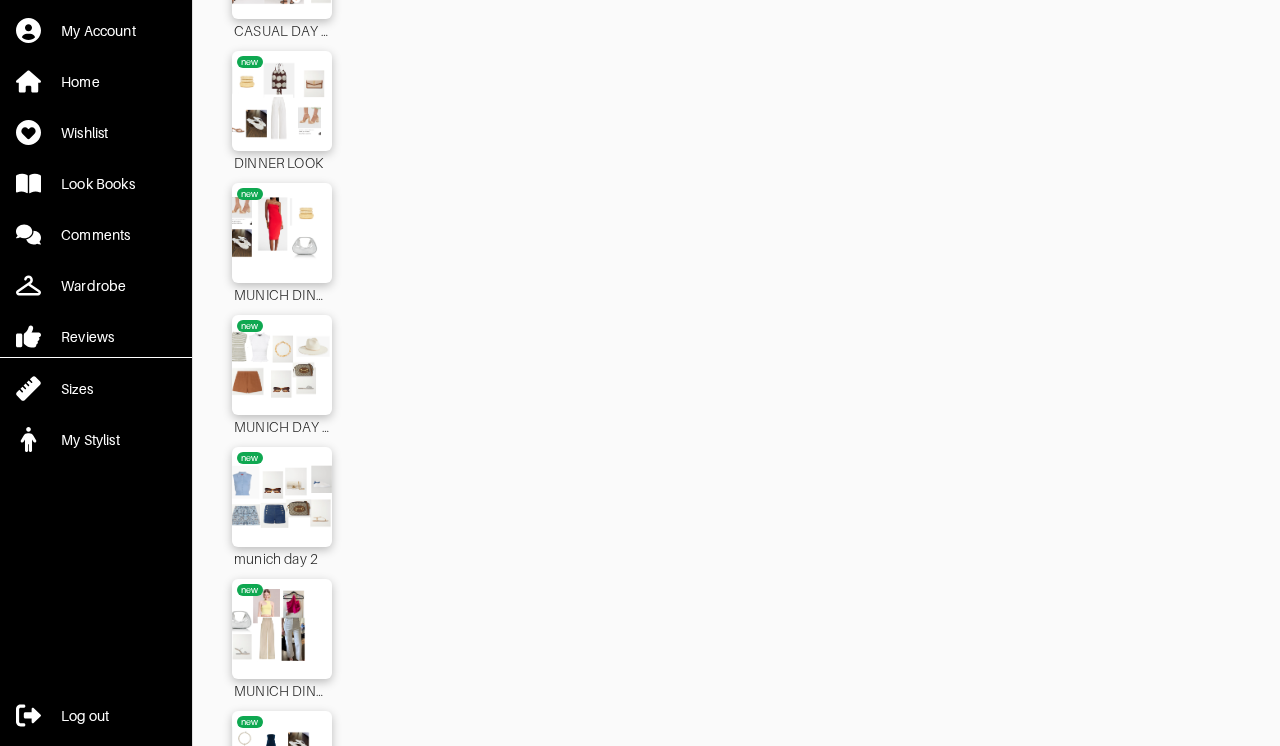 scroll, scrollTop: 1566, scrollLeft: 0, axis: vertical 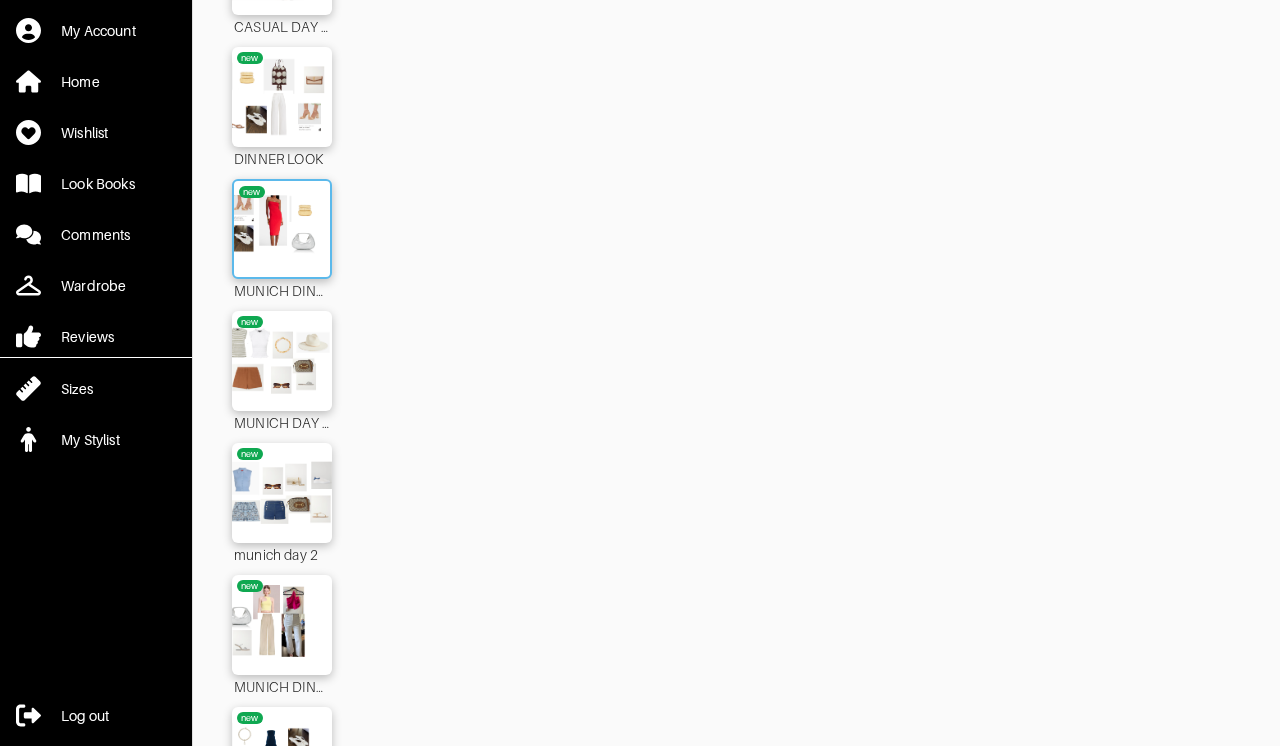 click at bounding box center (282, 229) 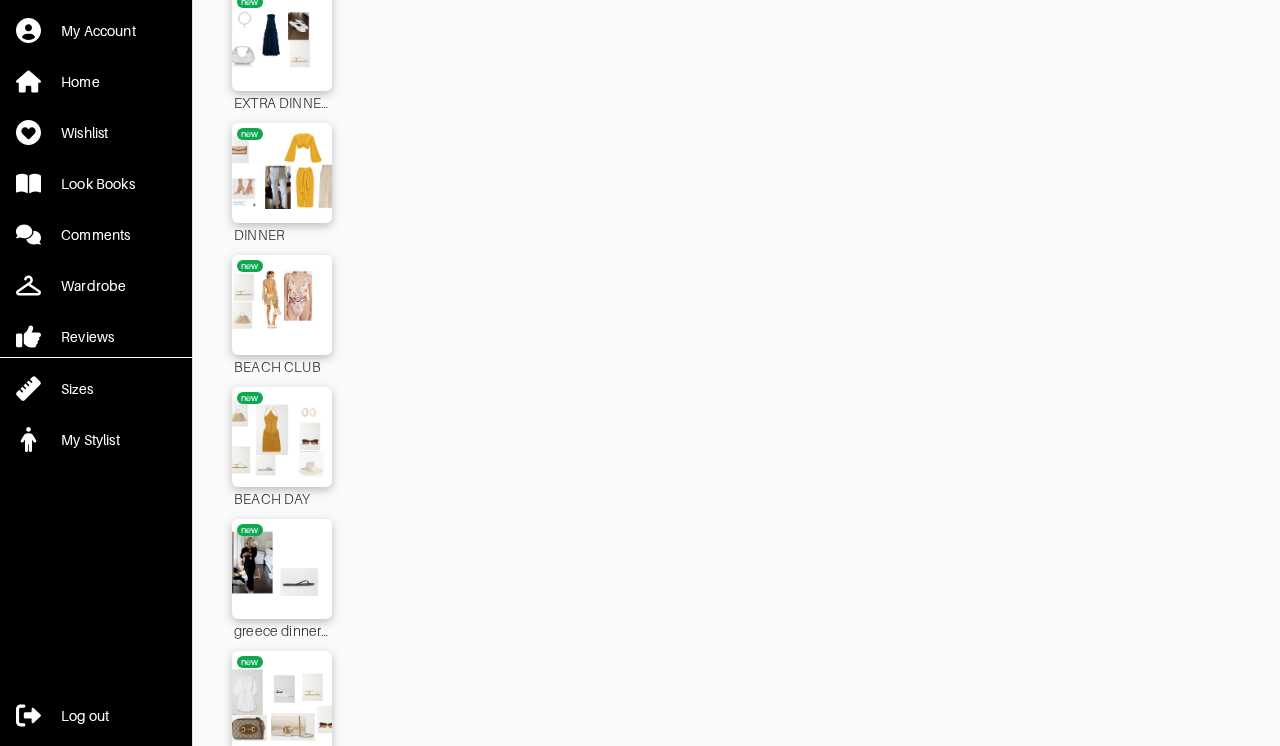 scroll, scrollTop: 2285, scrollLeft: 0, axis: vertical 